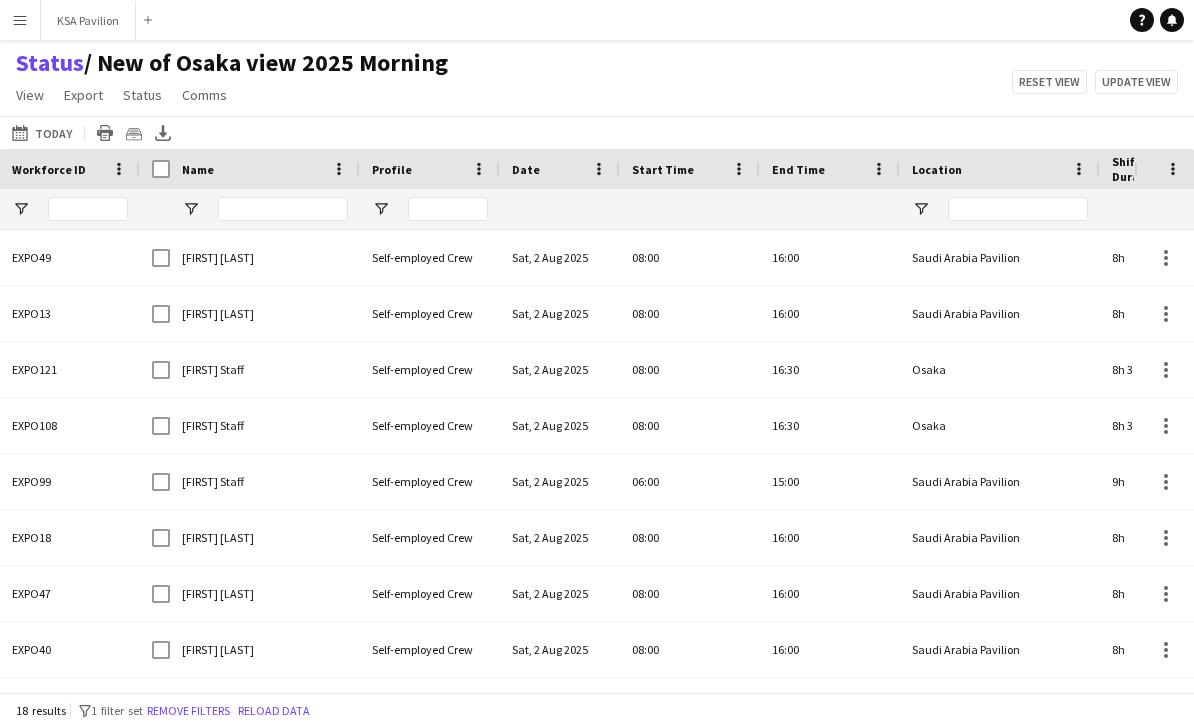 scroll, scrollTop: 65, scrollLeft: 0, axis: vertical 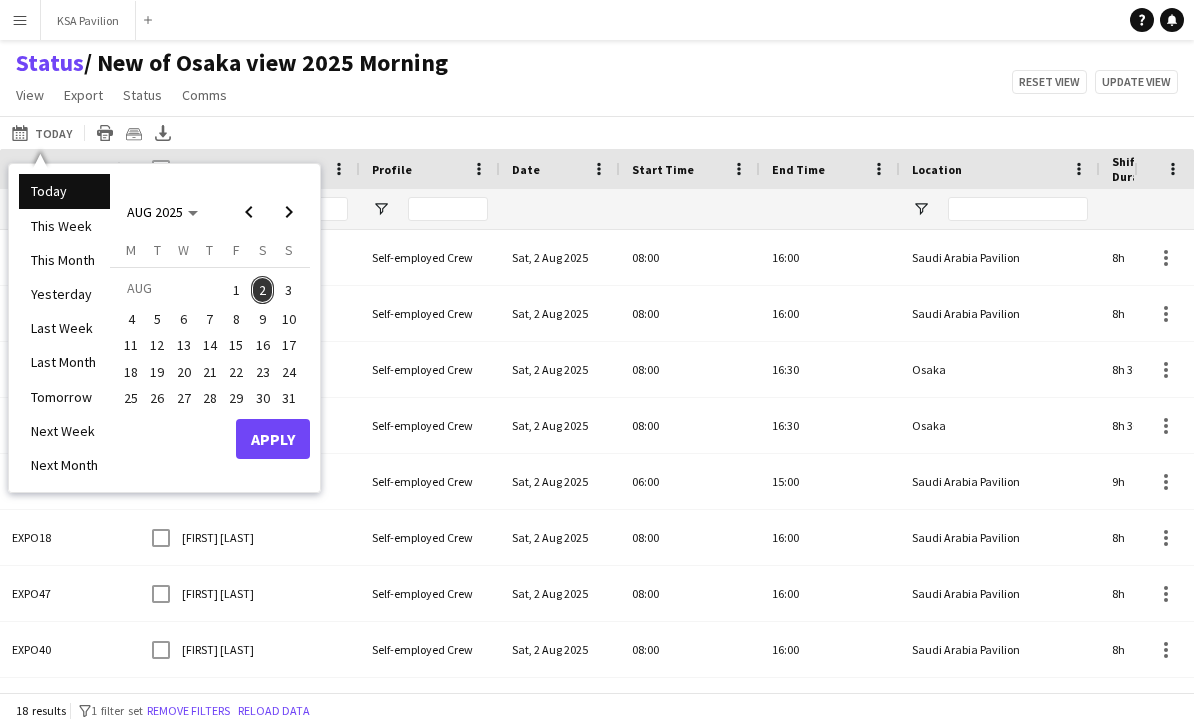 click on "Apply" at bounding box center (273, 439) 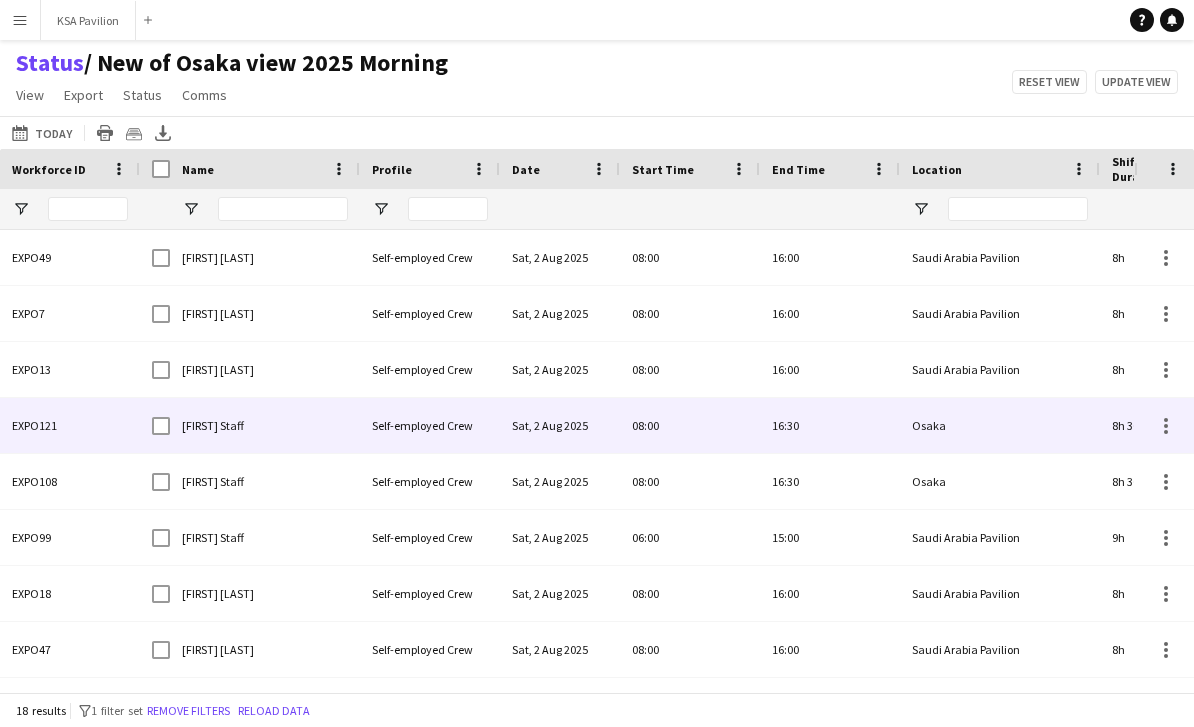 scroll, scrollTop: 0, scrollLeft: 320, axis: horizontal 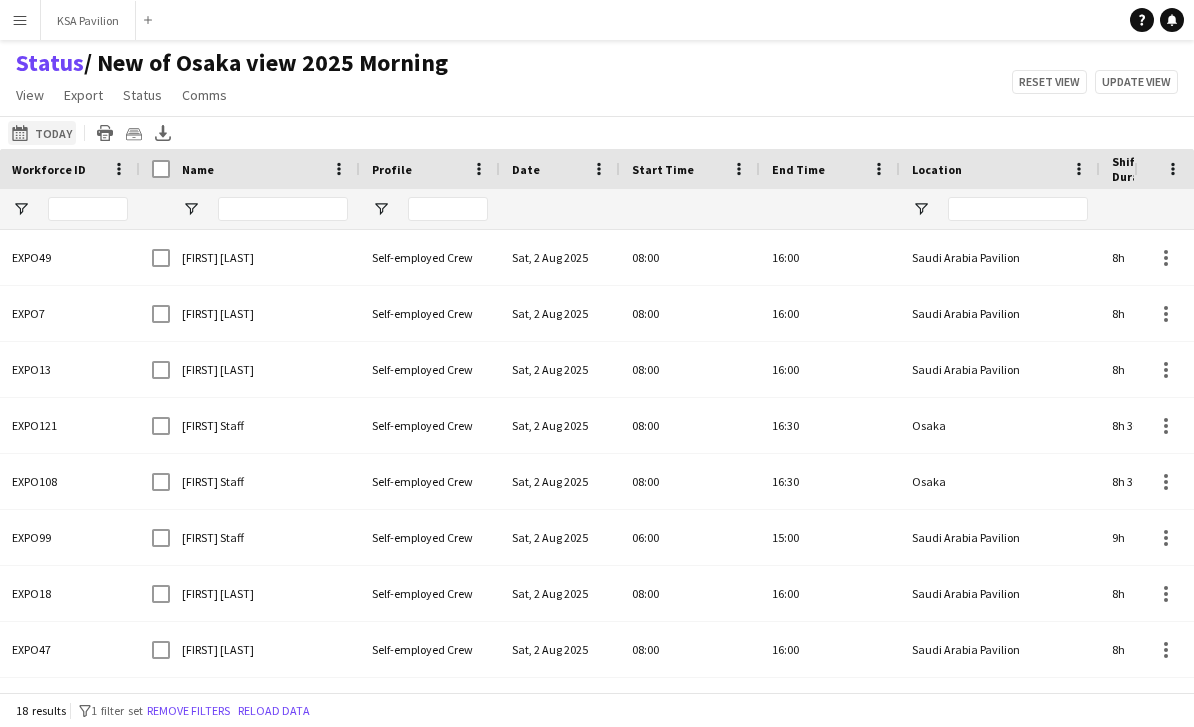 click on "02-08-2025 to 08-08-2025
Today" 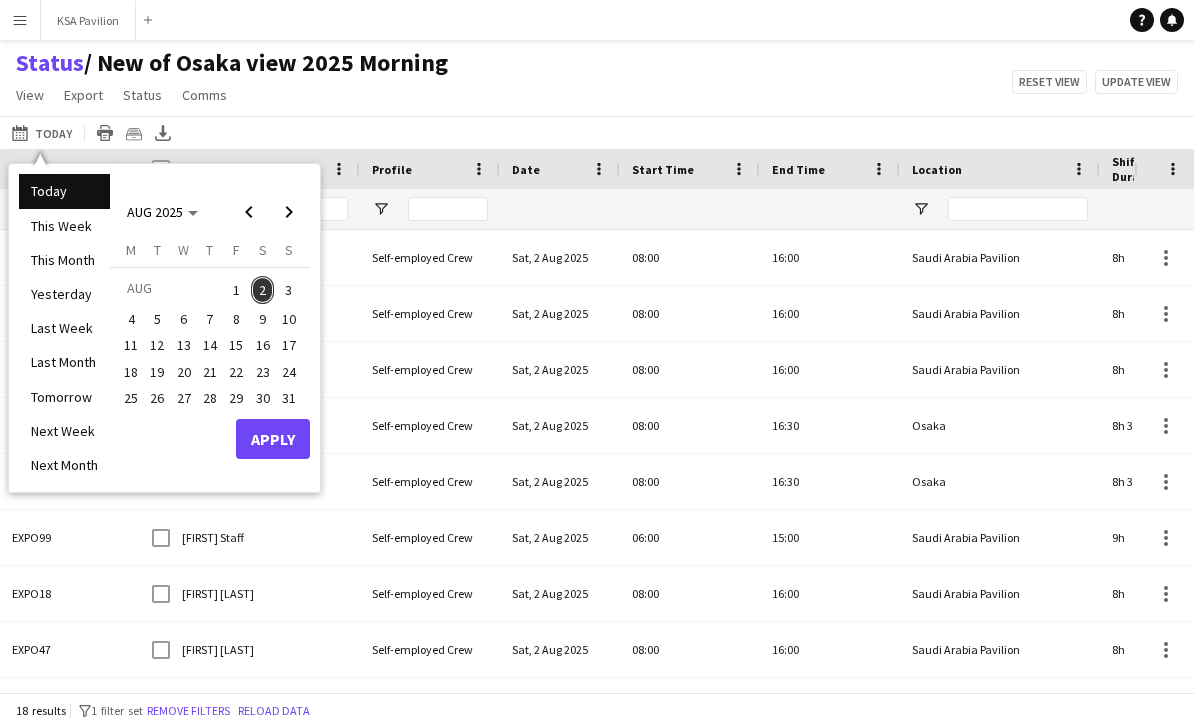 click on "Apply" at bounding box center [273, 439] 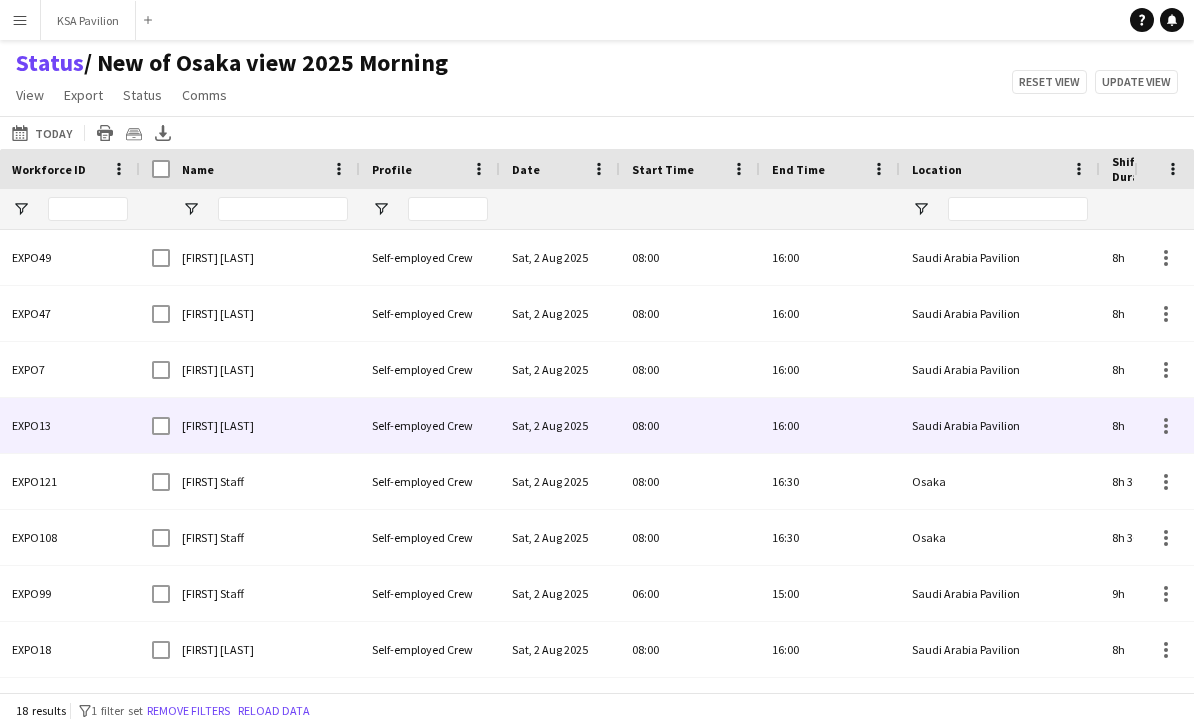 scroll, scrollTop: 0, scrollLeft: 221, axis: horizontal 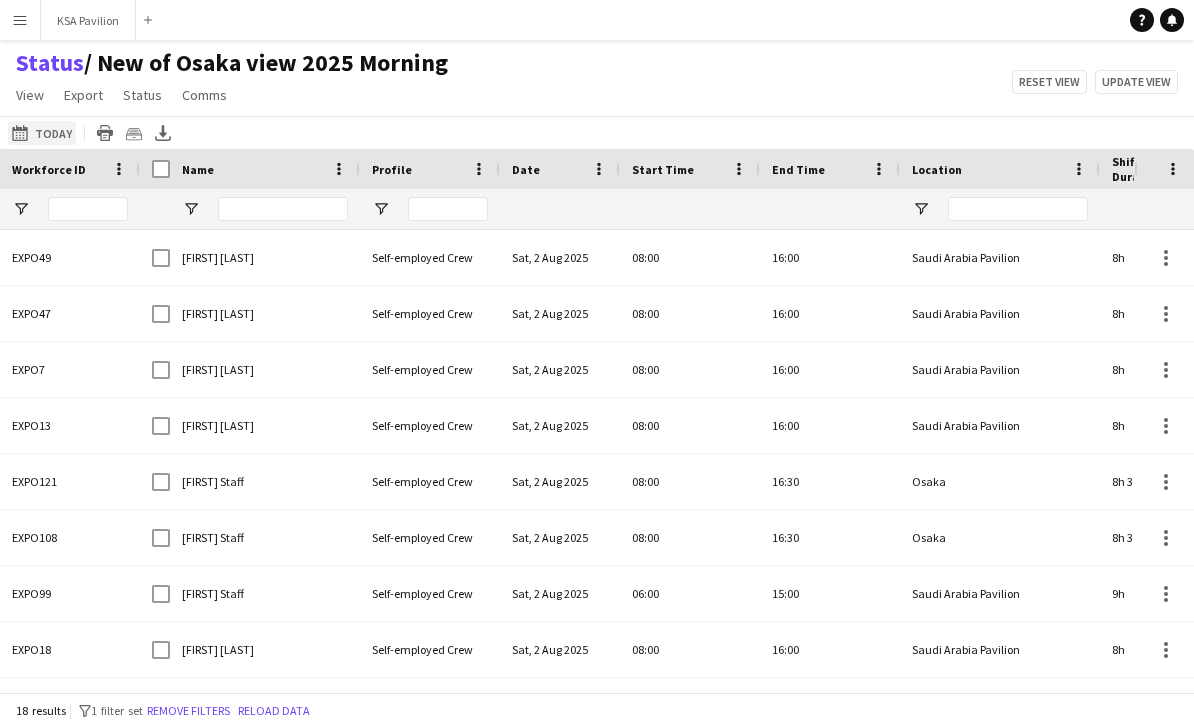 click on "02-08-2025 to 08-08-2025
Today" 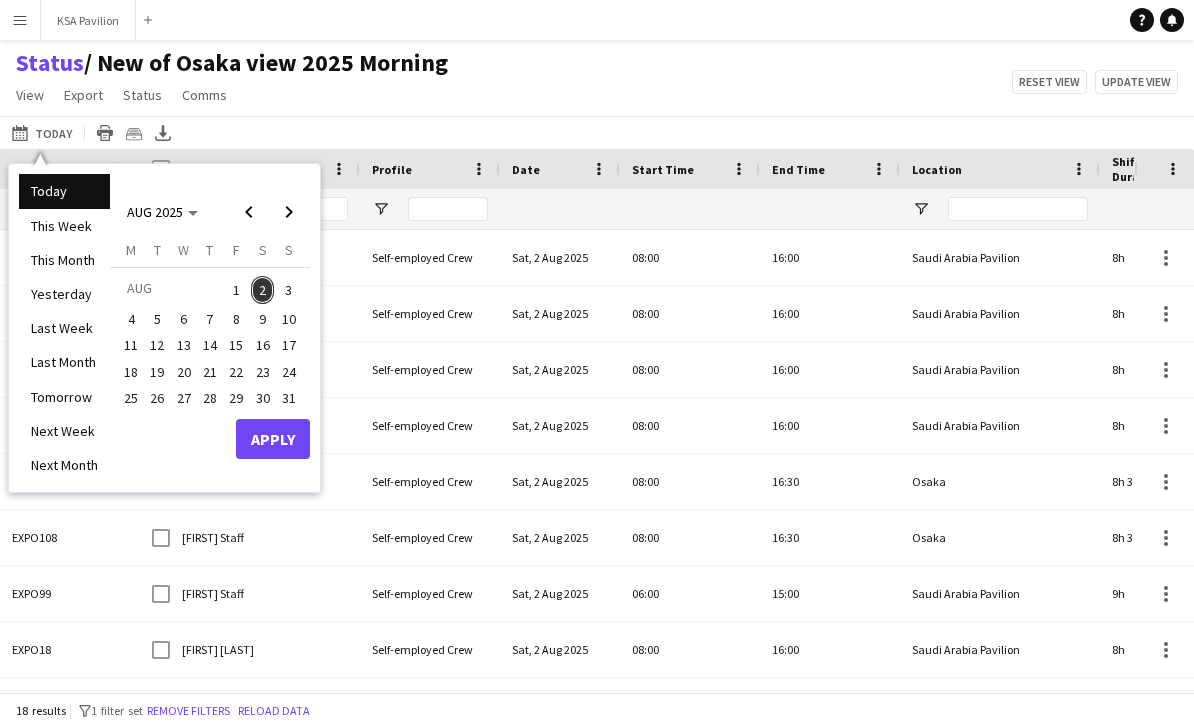 click on "2" at bounding box center (263, 290) 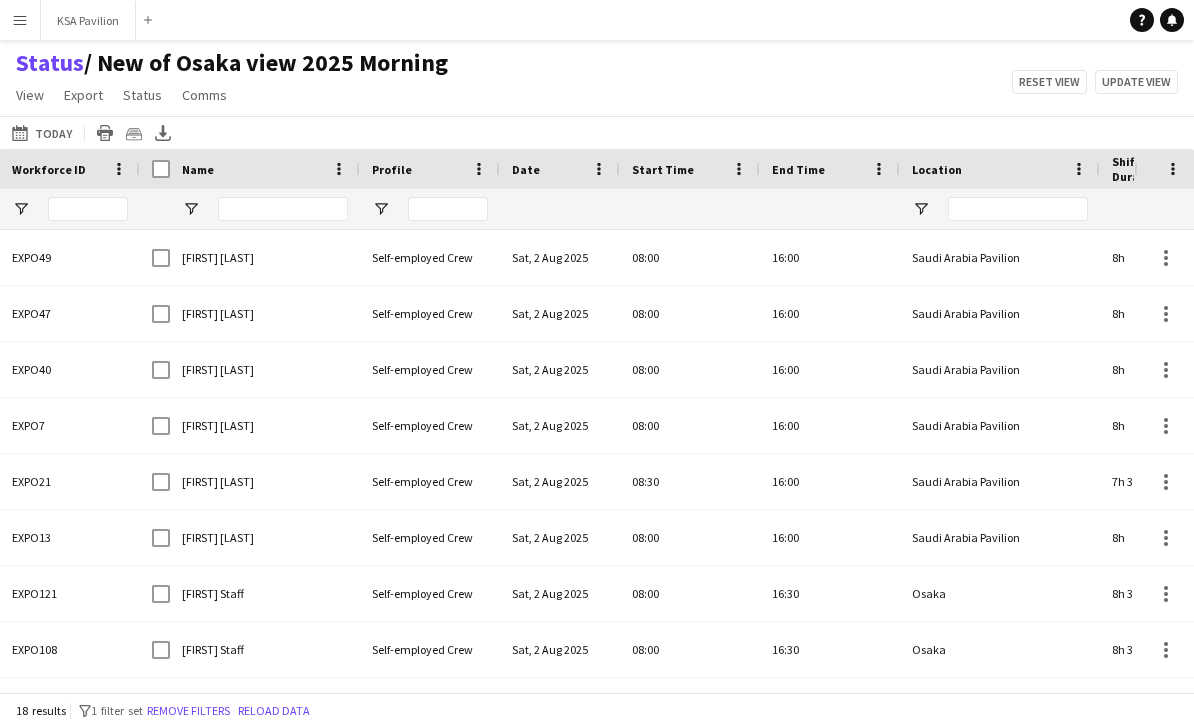 scroll, scrollTop: 0, scrollLeft: 200, axis: horizontal 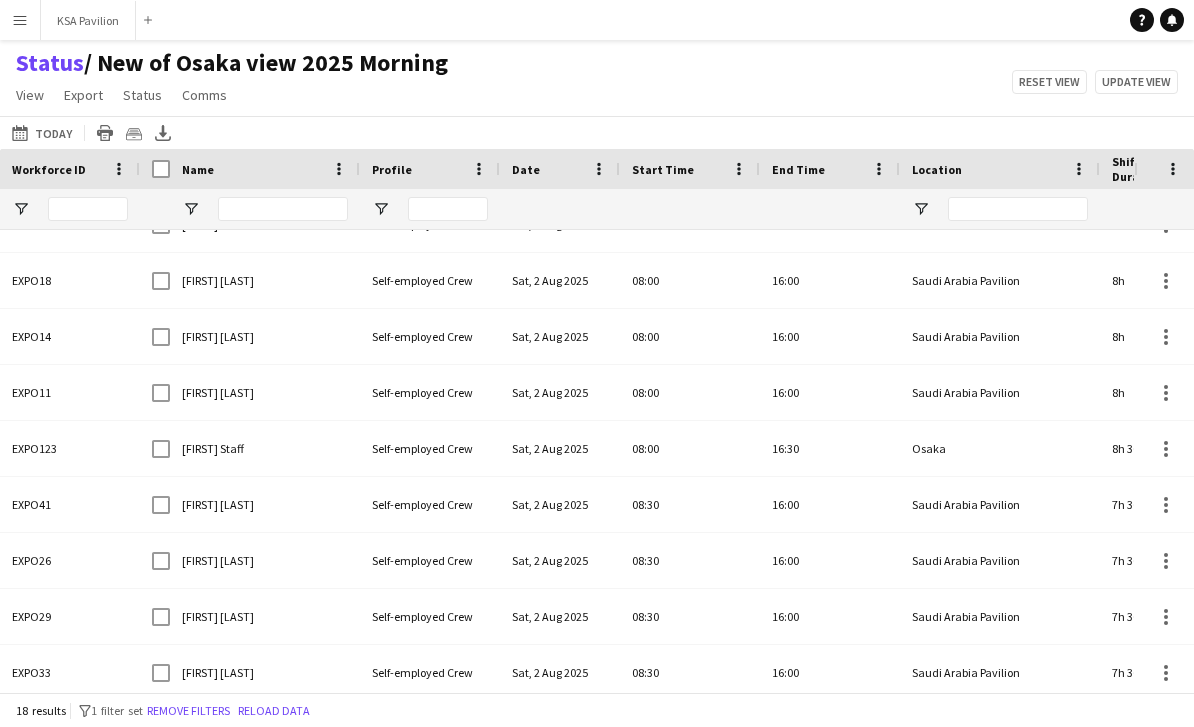 click on "02-08-2025 to 08-08-2025
Today" 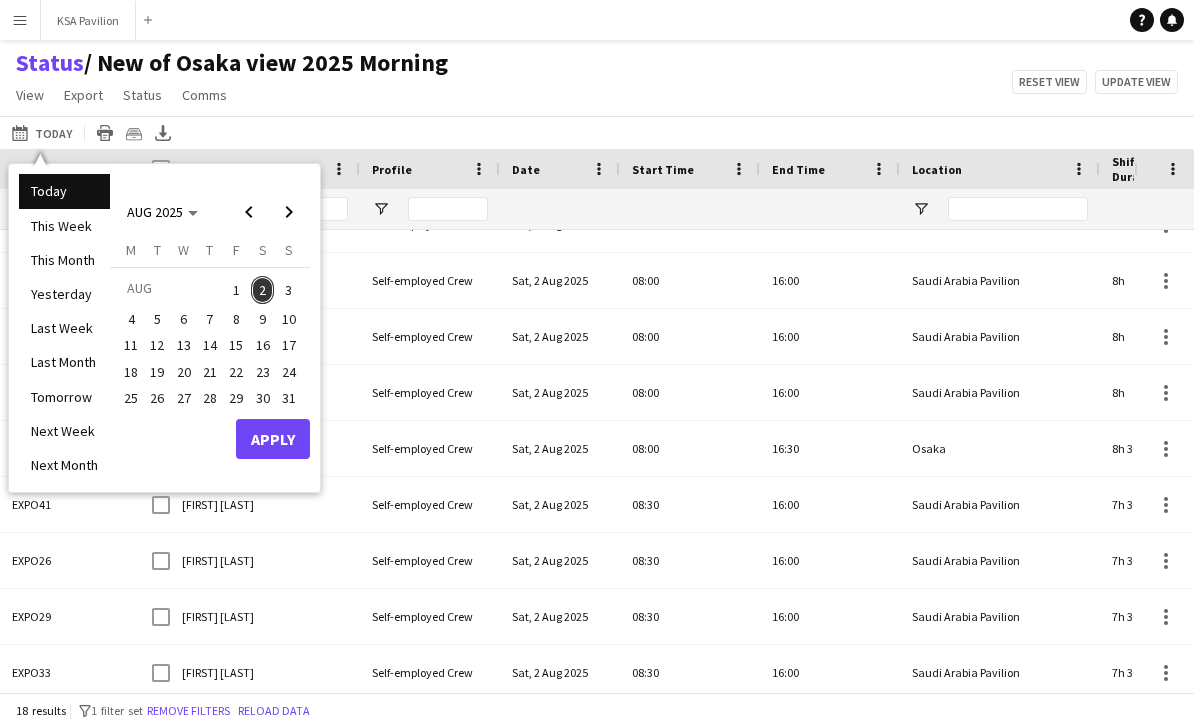 click on "Apply" at bounding box center (273, 439) 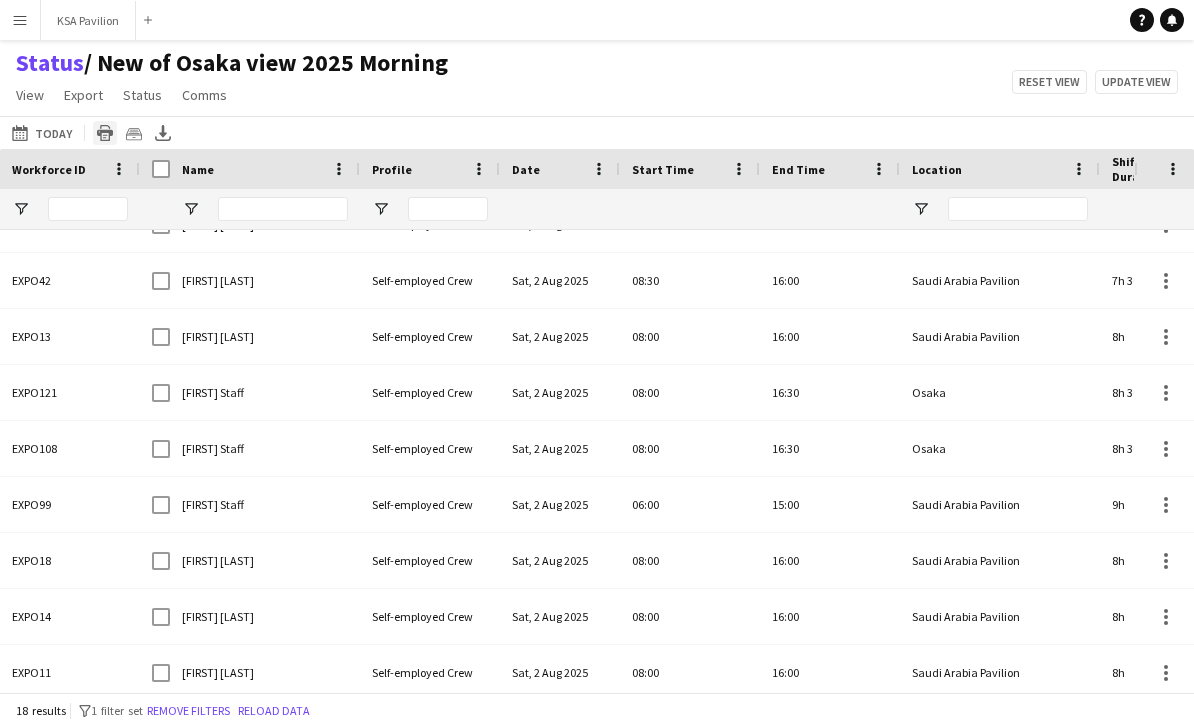 click 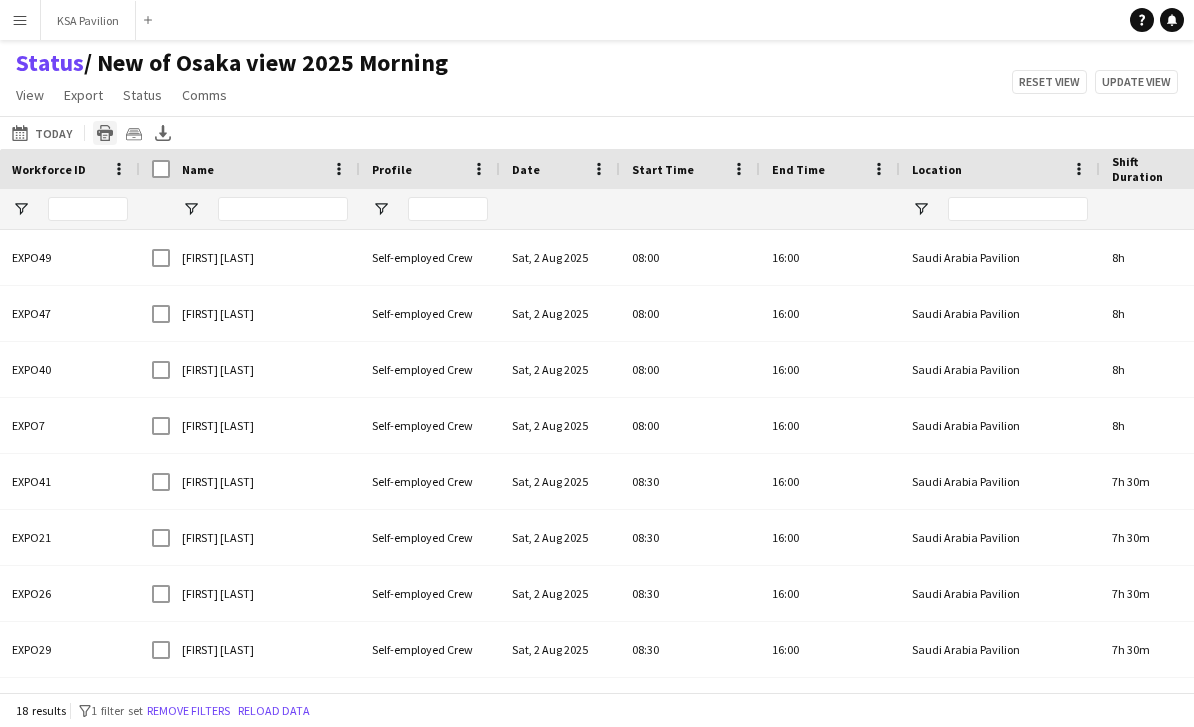 click 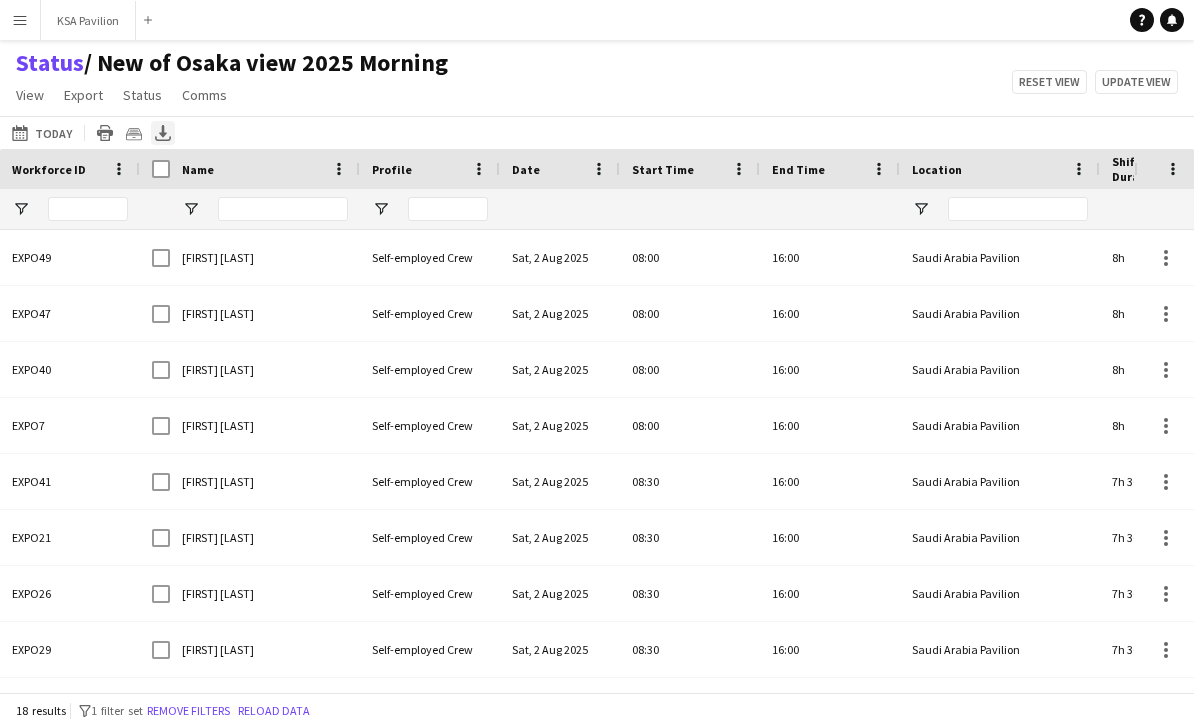 click on "Export XLSX" 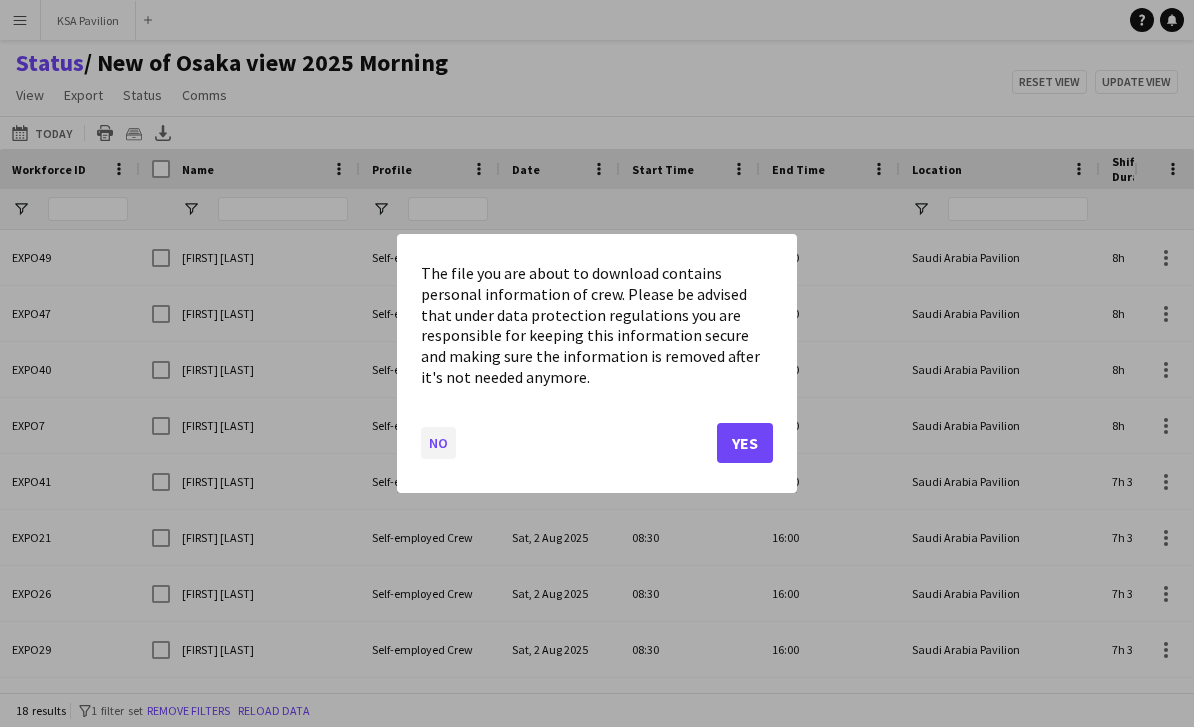 click on "No" 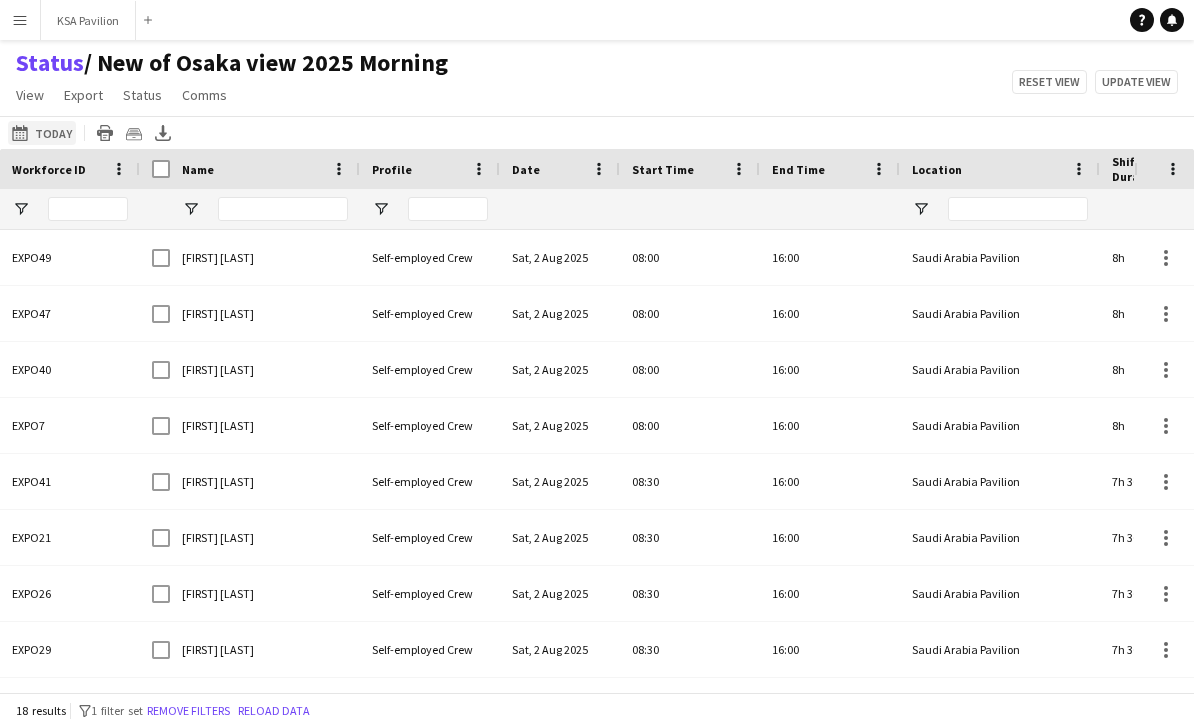 click on "02-08-2025 to 08-08-2025
Today" 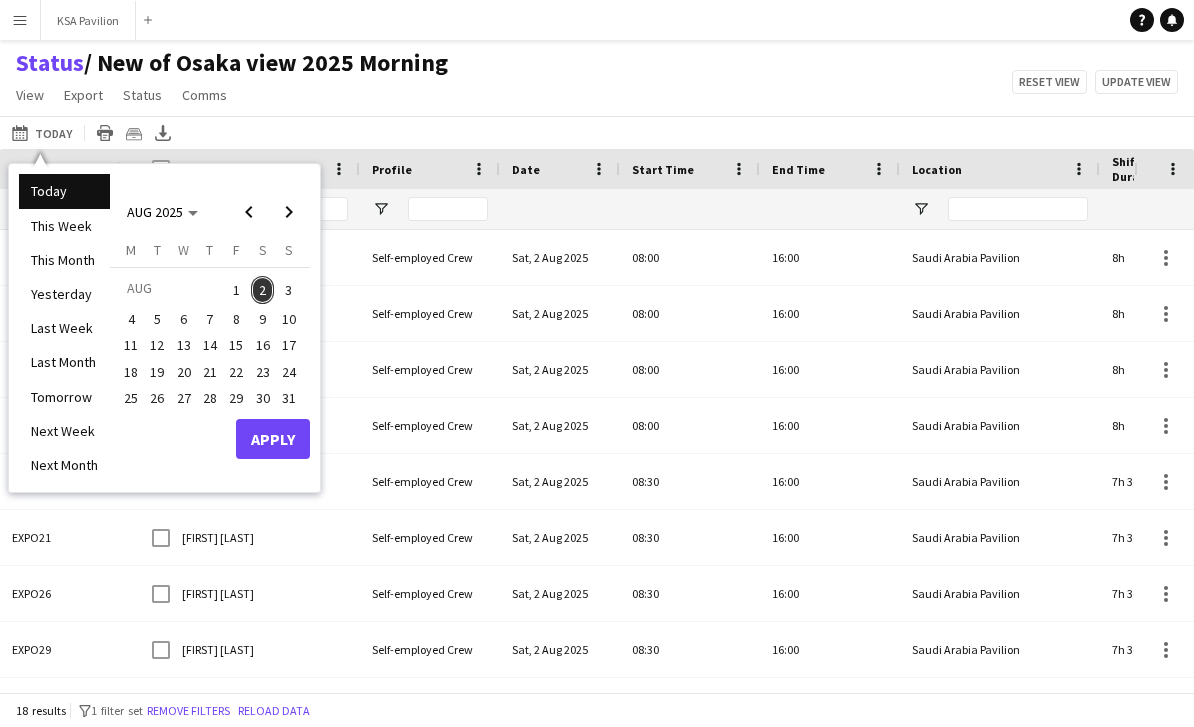 click on "2" at bounding box center [263, 290] 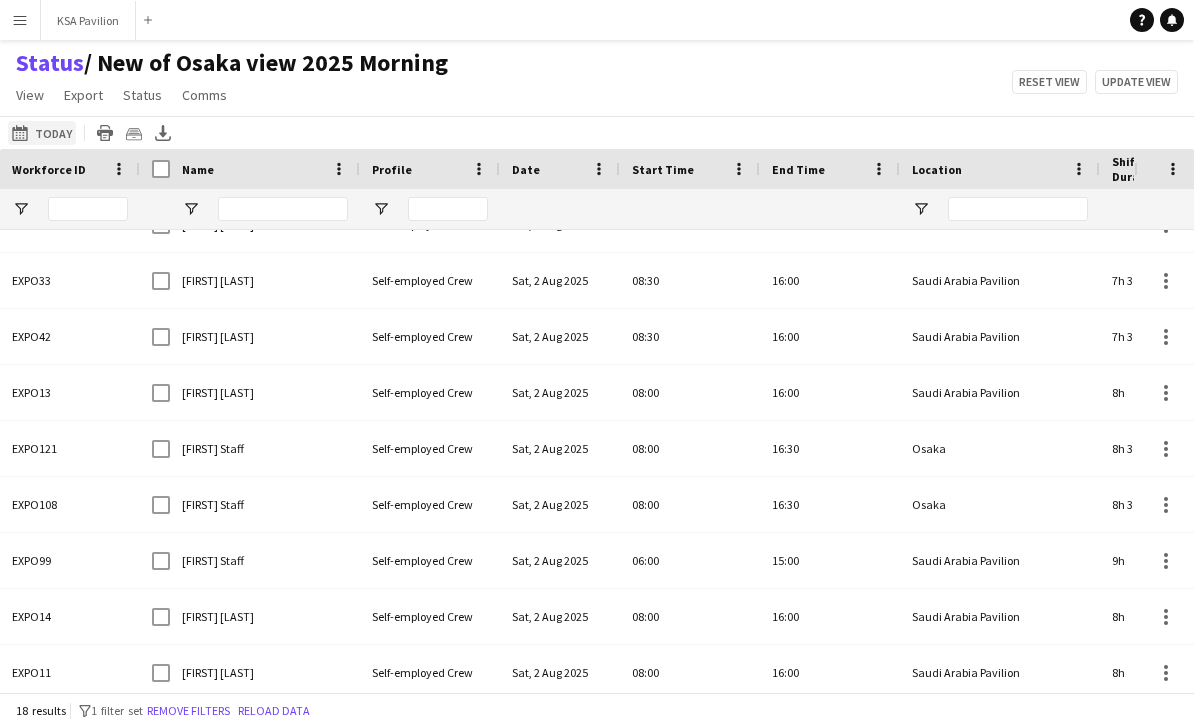 click on "02-08-2025 to 08-08-2025" 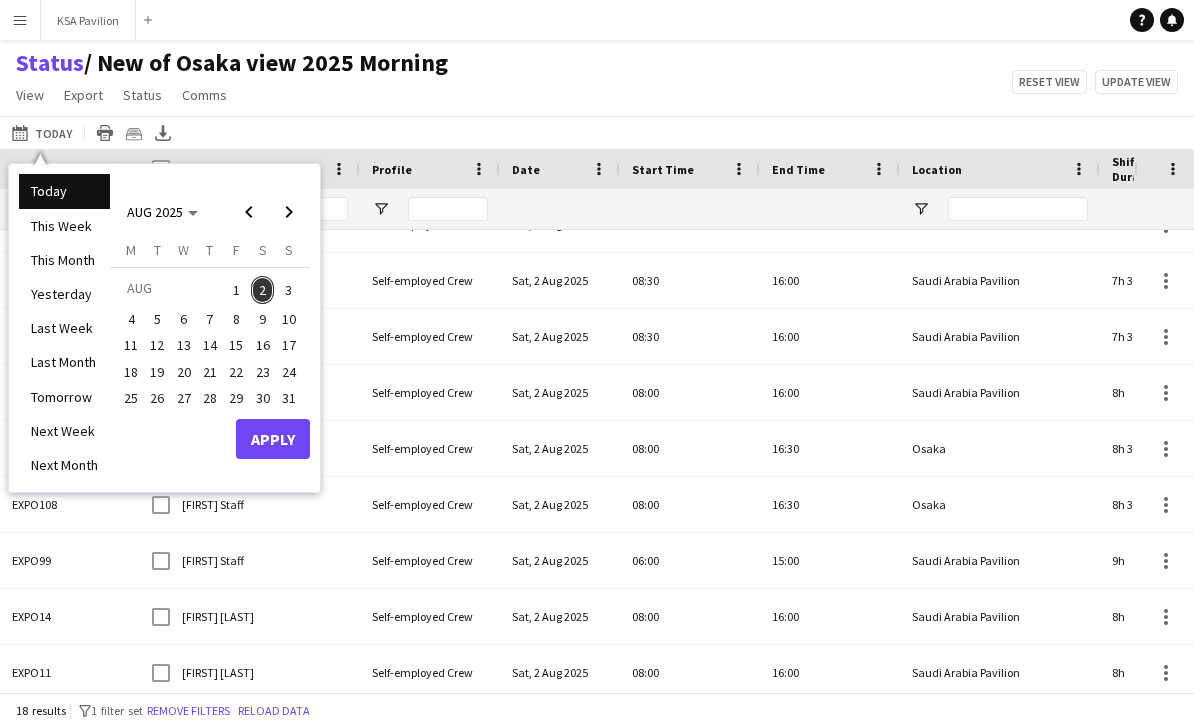 click on "2" at bounding box center (263, 290) 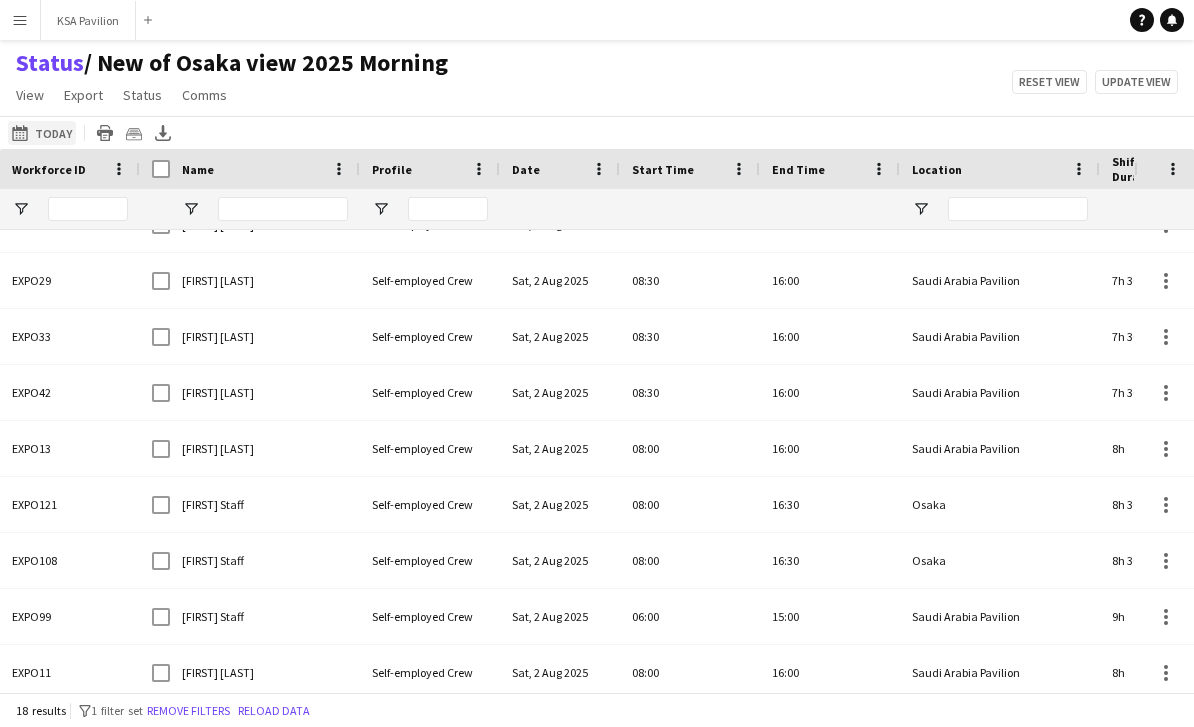 click on "02-08-2025 to 08-08-2025
Today" 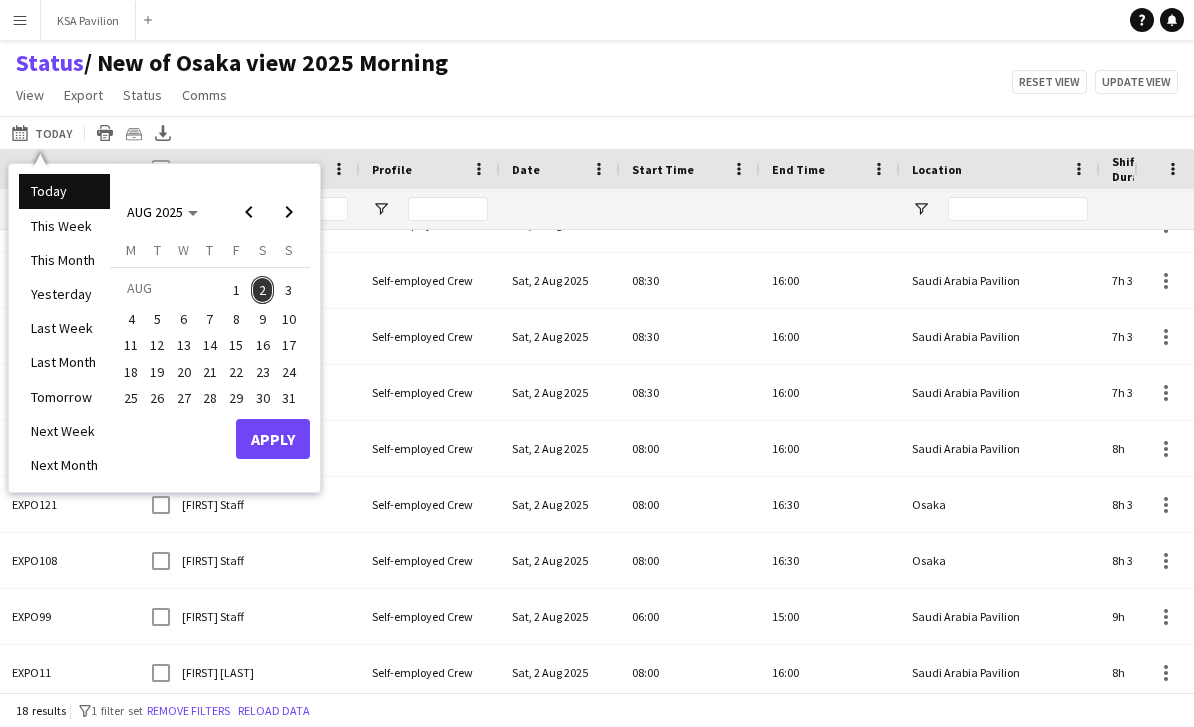 click on "Apply" at bounding box center (273, 439) 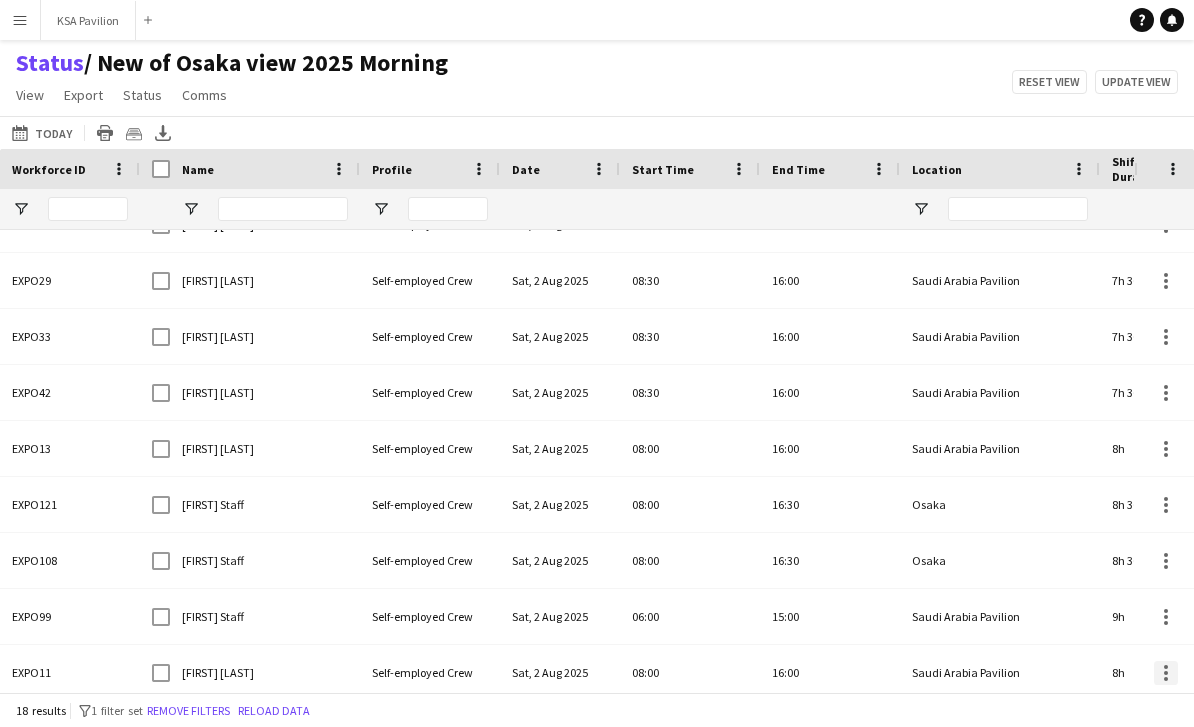 click at bounding box center (1166, 673) 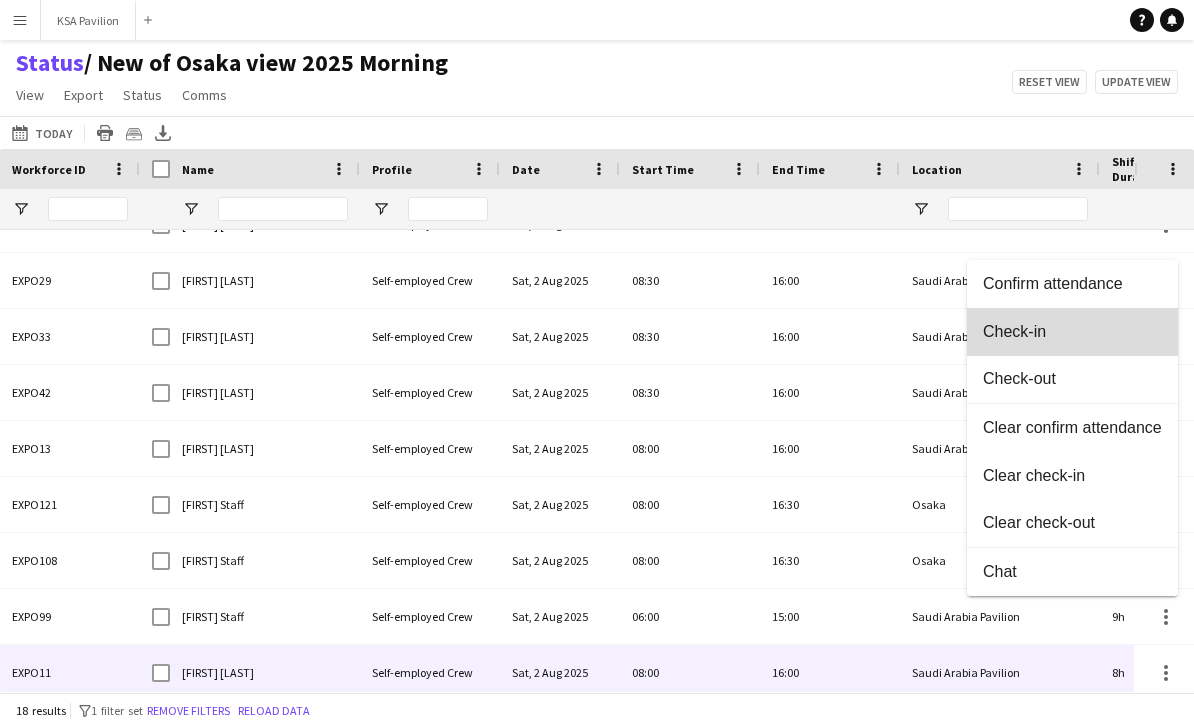 click on "Check-in" at bounding box center (1072, 331) 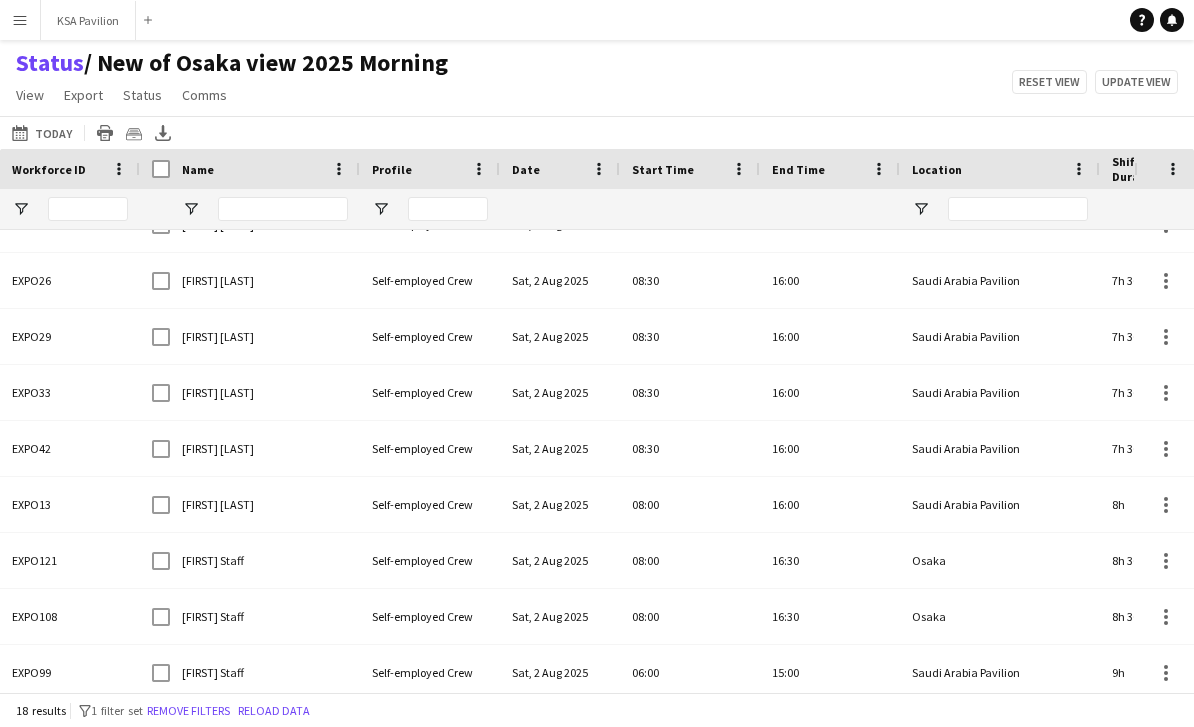 click at bounding box center (1166, 729) 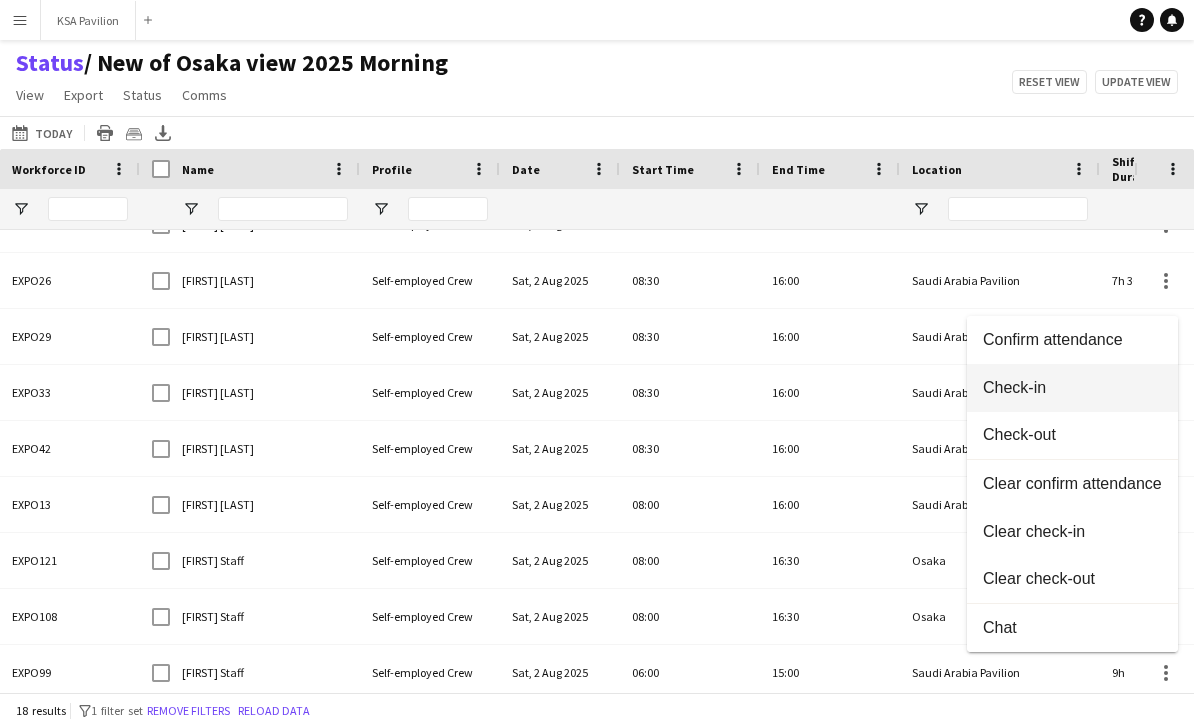 click on "Check-in" at bounding box center [1072, 387] 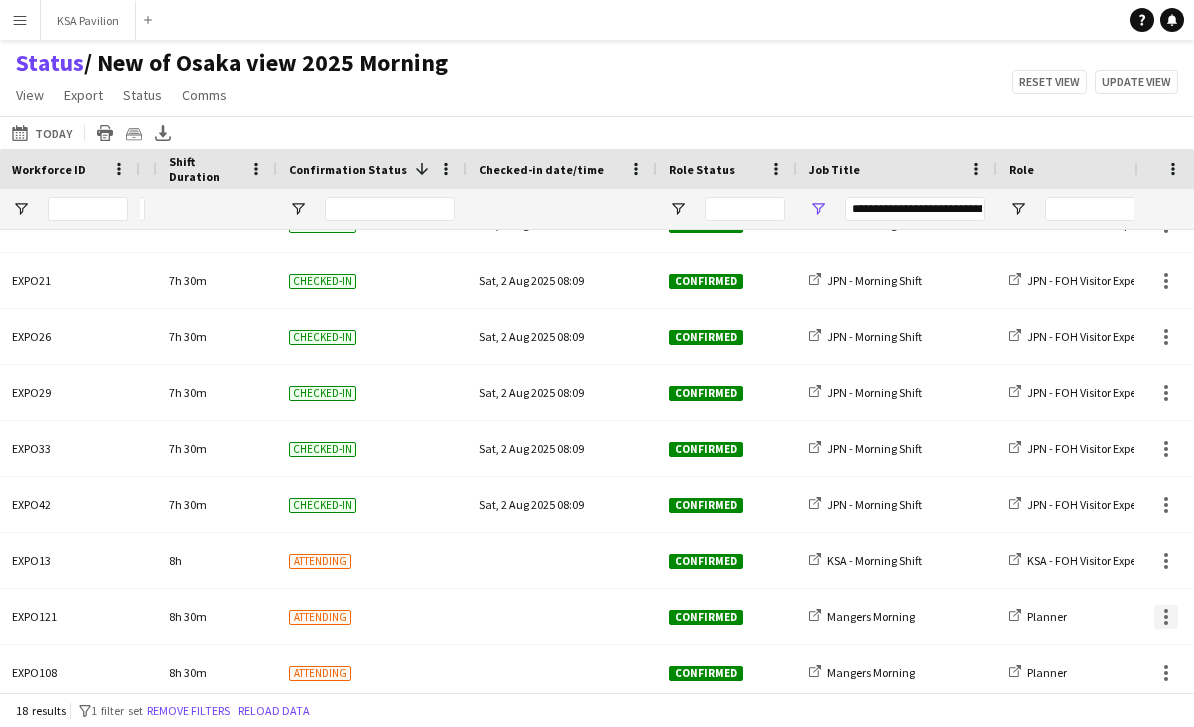 click at bounding box center [1166, 617] 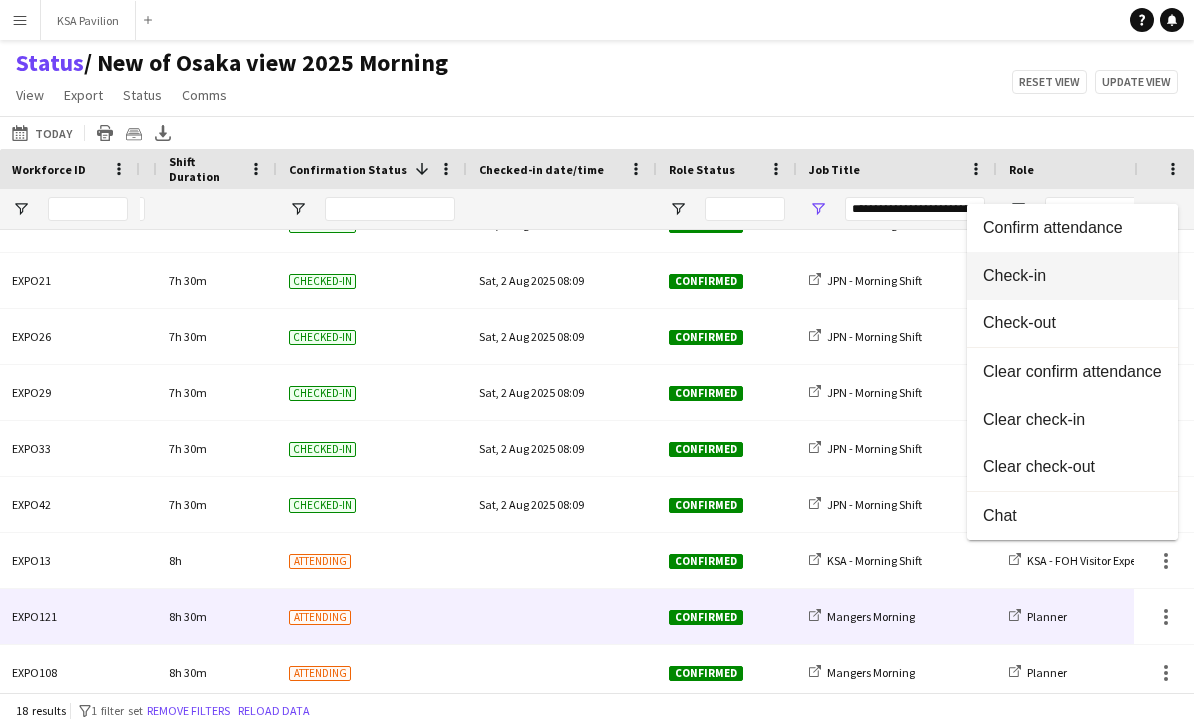 click on "Check-in" at bounding box center (1072, 275) 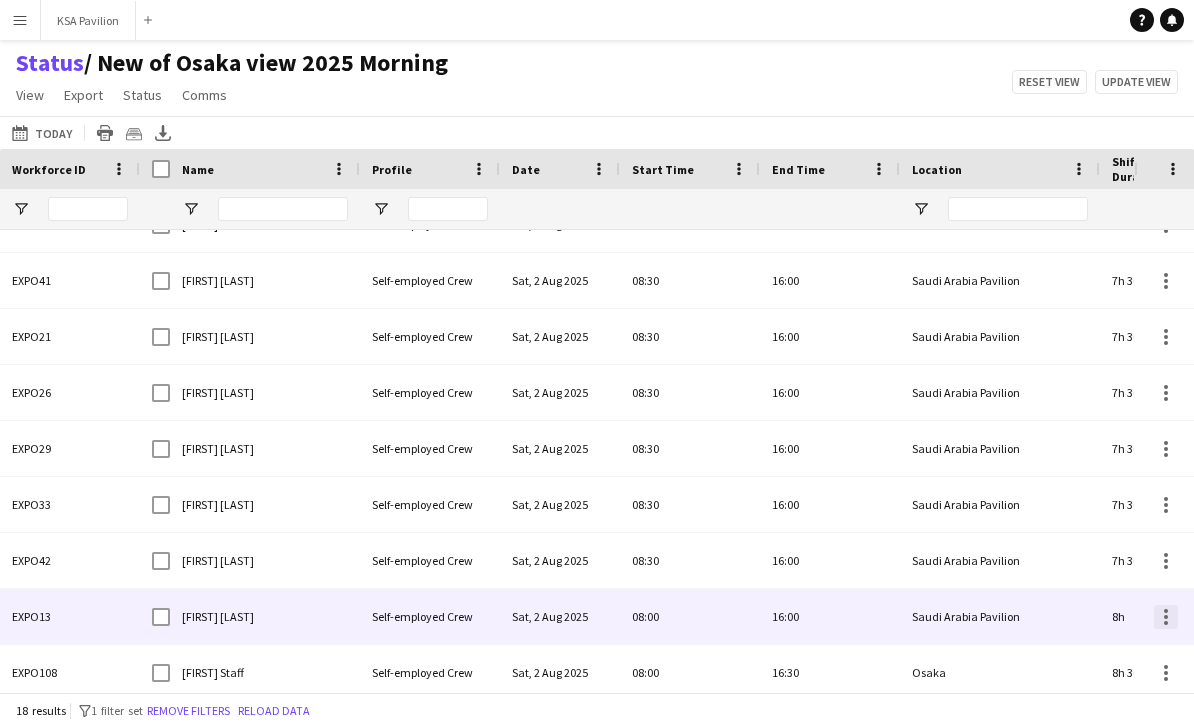 click at bounding box center (1166, 617) 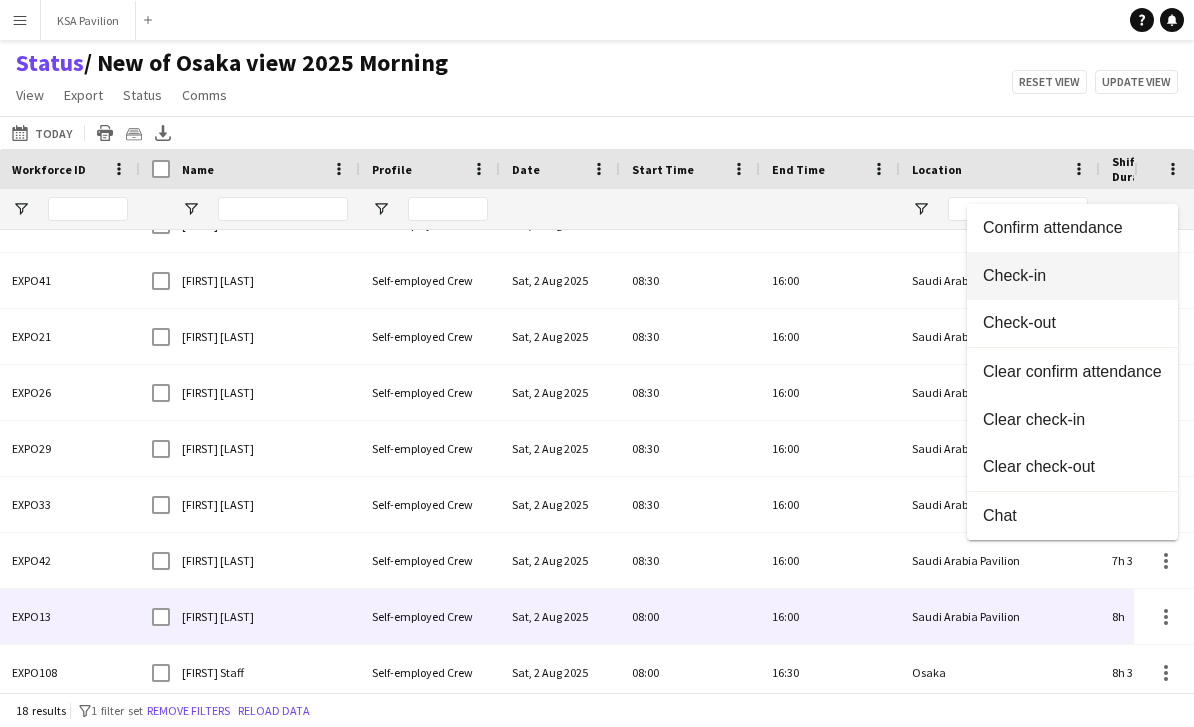 click on "Check-in" at bounding box center [1072, 275] 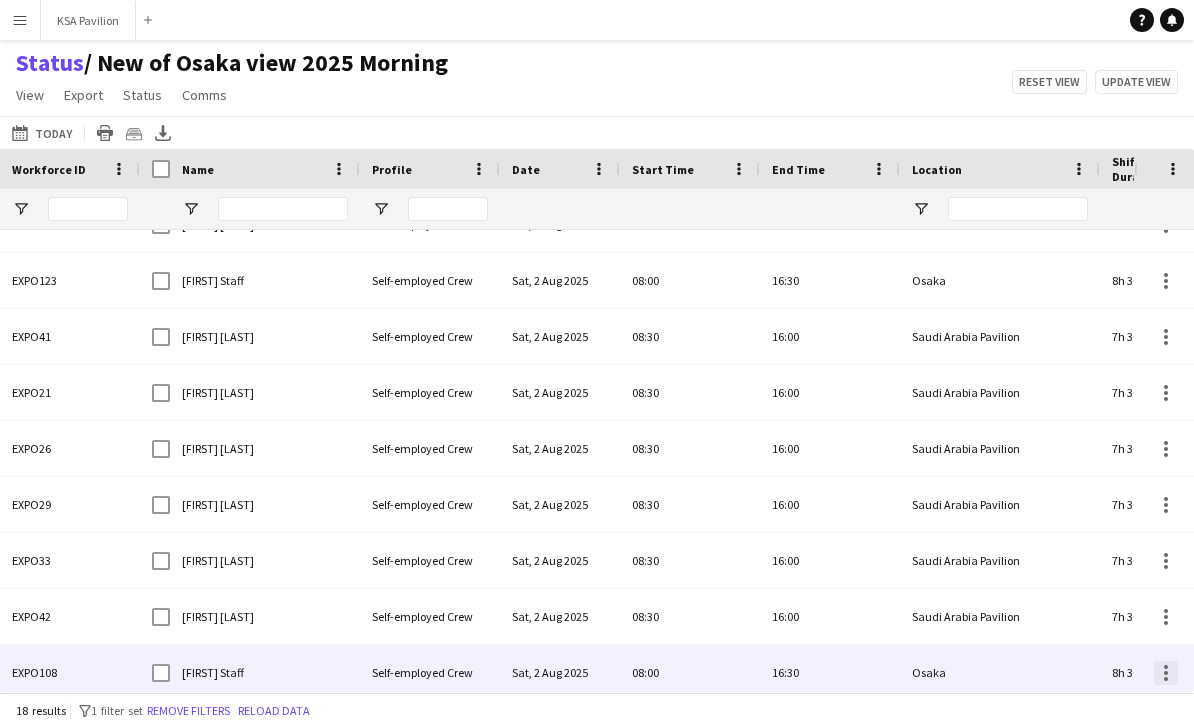 click at bounding box center [1166, 673] 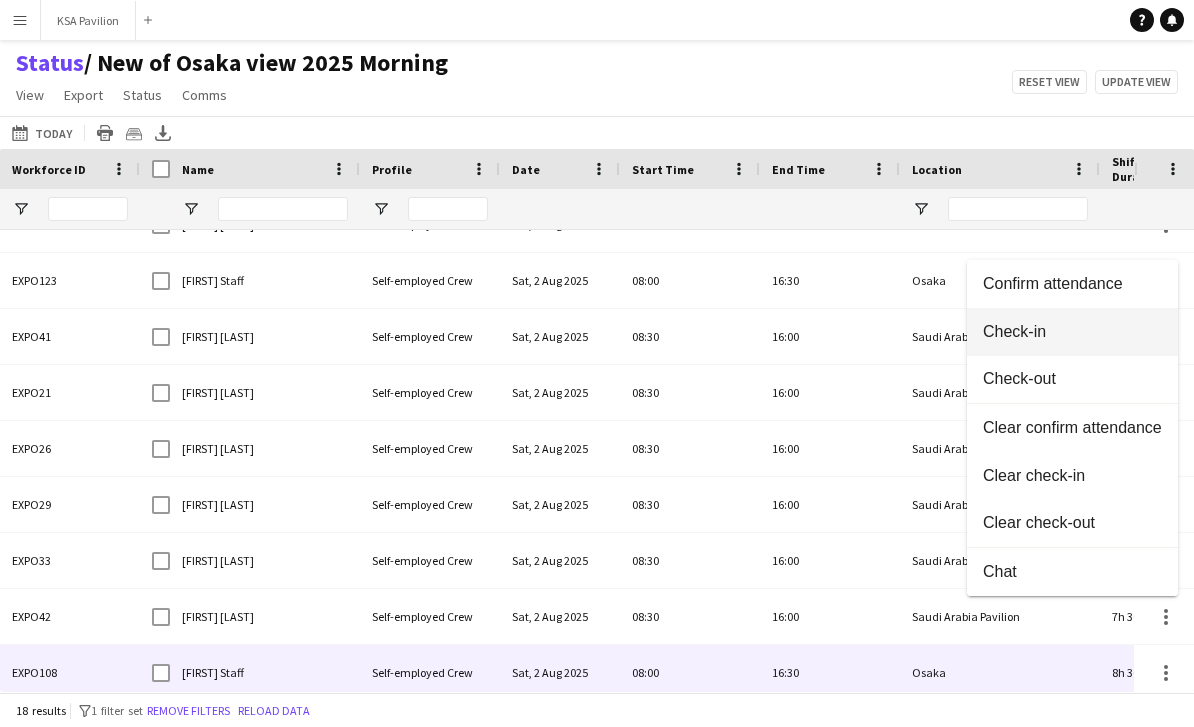 click on "Check-in" at bounding box center [1072, 332] 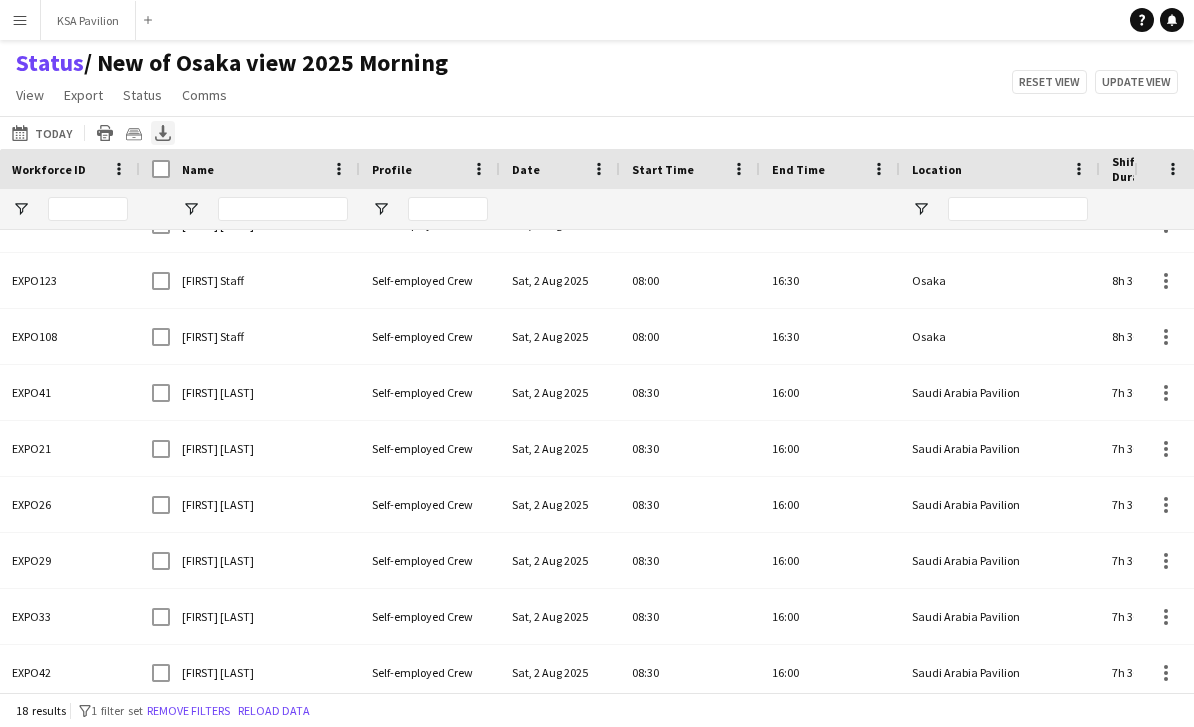 click 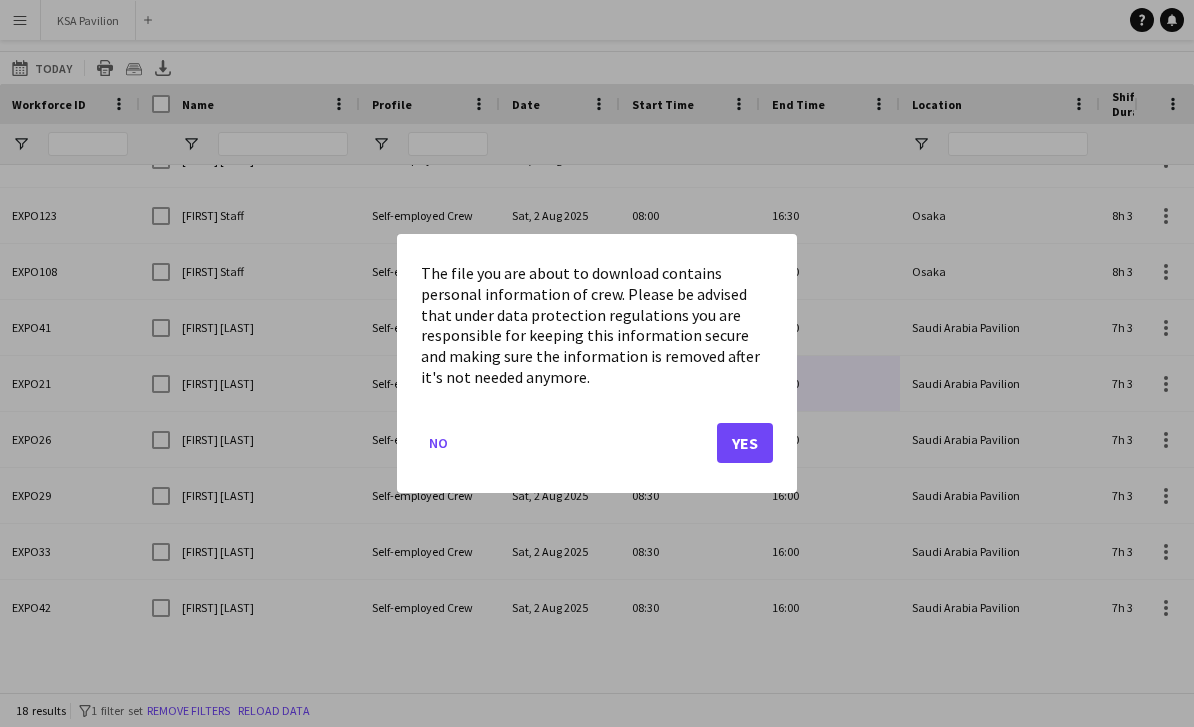 click on "Yes" 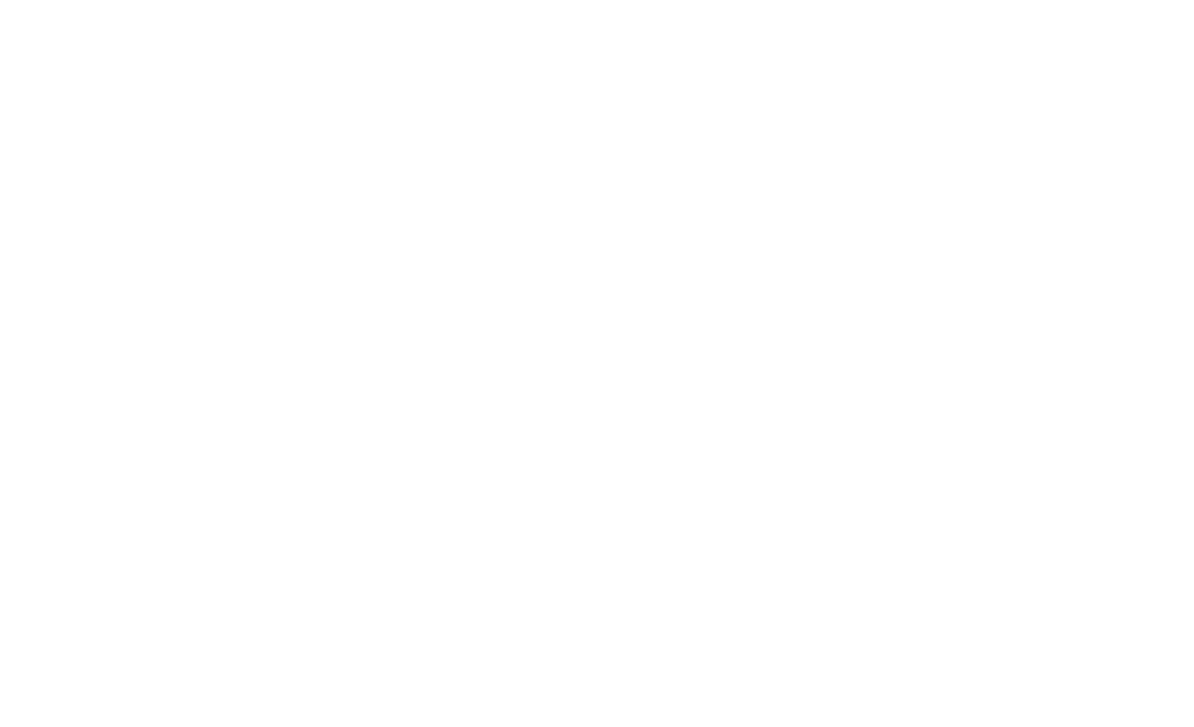 scroll, scrollTop: 0, scrollLeft: 0, axis: both 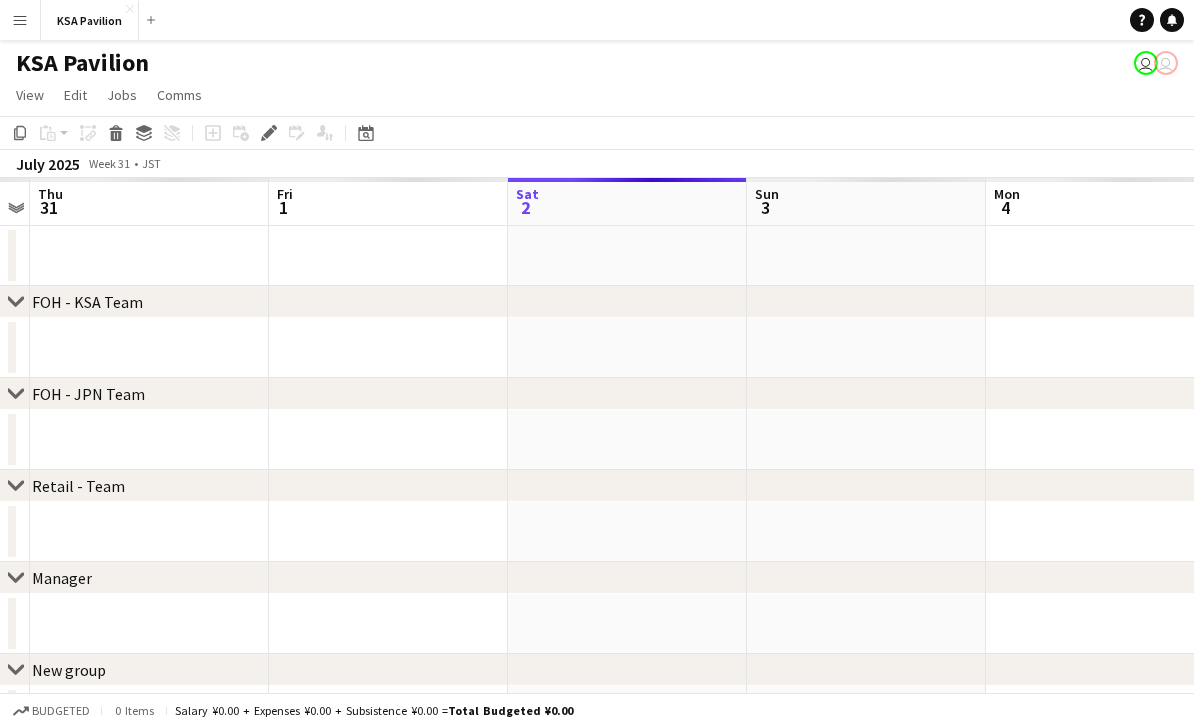 click at bounding box center [627, 256] 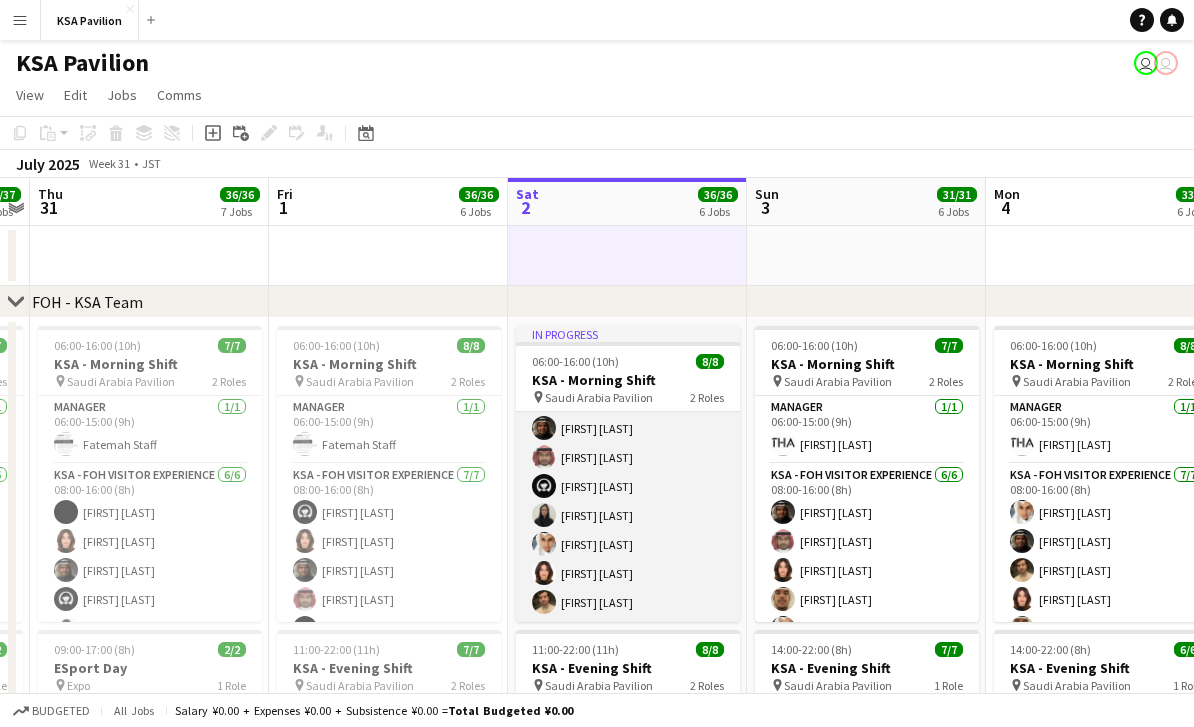 scroll, scrollTop: 100, scrollLeft: 0, axis: vertical 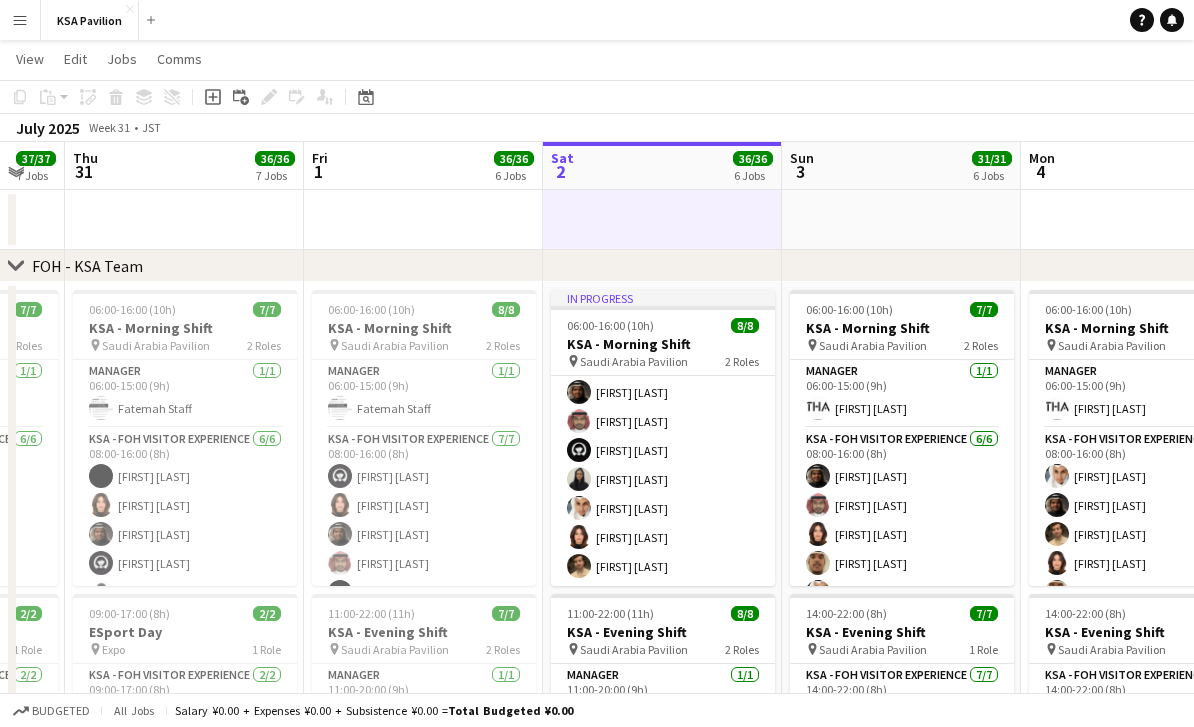 click on "Copy
Paste
Paste
Command
V Paste with crew
Command
Shift
V
Paste linked Job
Delete
Group
Ungroup
Add job
Add linked Job
Edit
Edit linked Job
Applicants
Date picker
AUG 2025 AUG 2025 Monday M Tuesday T Wednesday W Thursday T Friday F Saturday S Sunday S  AUG   1   2   3   4   5   6   7   8   9   10   11   12   13   14   15   16   17   18   19   20   21   22   23   24   25" 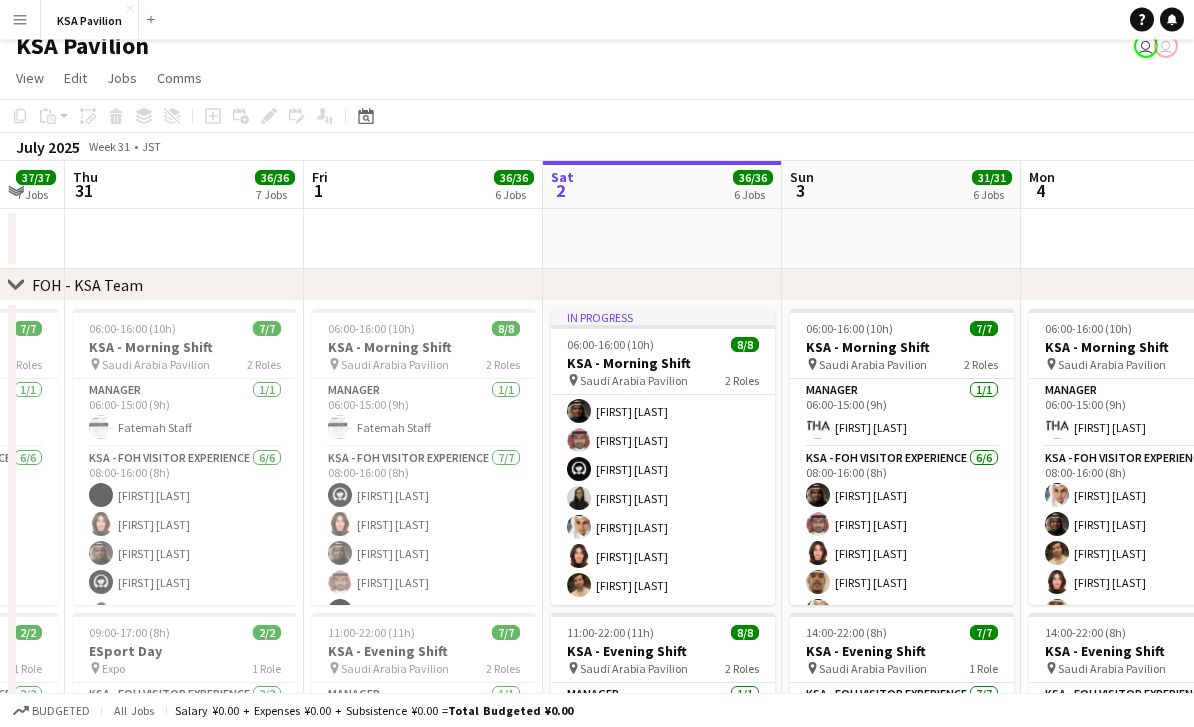 scroll, scrollTop: 0, scrollLeft: 0, axis: both 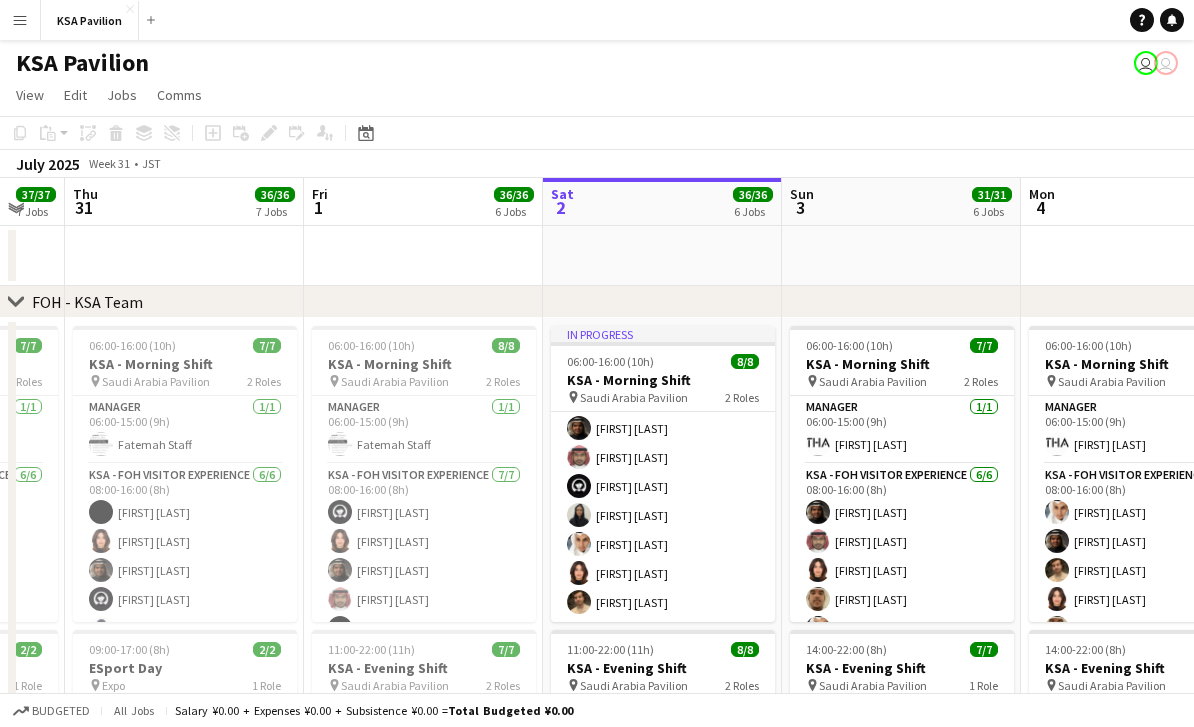 click on "Copy
Paste
Paste
Command
V Paste with crew
Command
Shift
V
Paste linked Job
Delete
Group
Ungroup
Add job
Add linked Job
Edit
Edit linked Job
Applicants
Date picker
AUG 2025 AUG 2025 Monday M Tuesday T Wednesday W Thursday T Friday F Saturday S Sunday S  AUG   1   2   3   4   5   6   7   8   9   10   11   12   13   14   15   16   17   18   19   20   21   22   23   24   25" 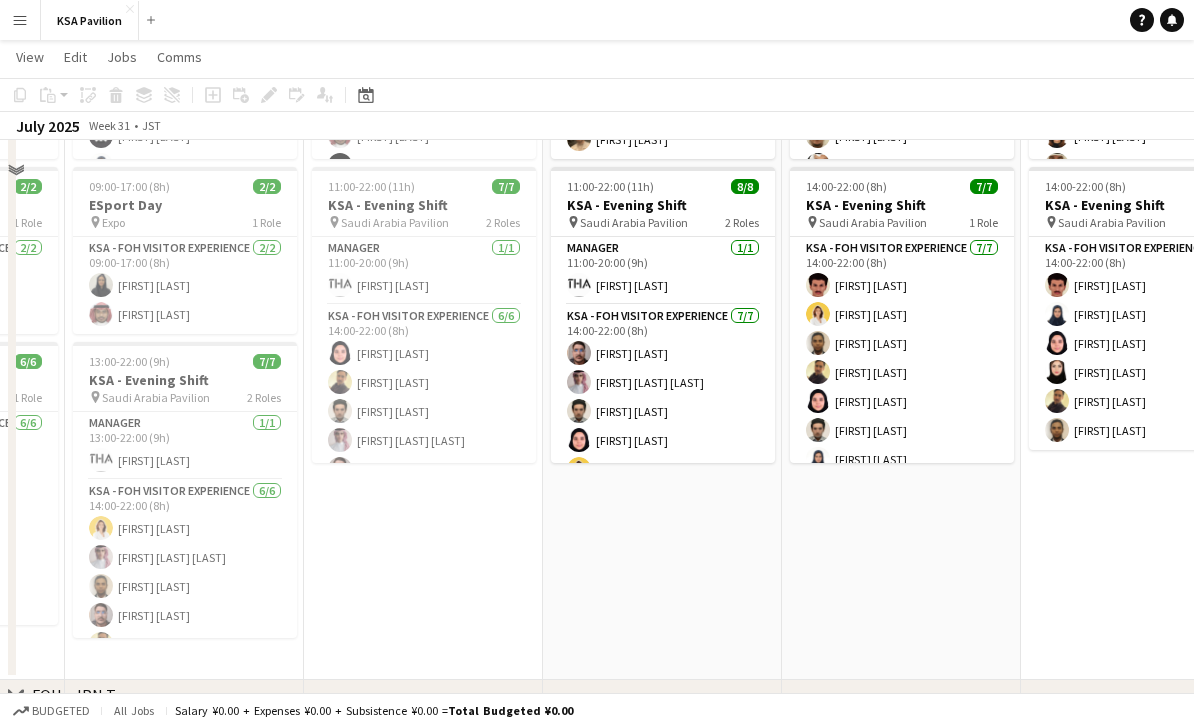scroll, scrollTop: 0, scrollLeft: 0, axis: both 